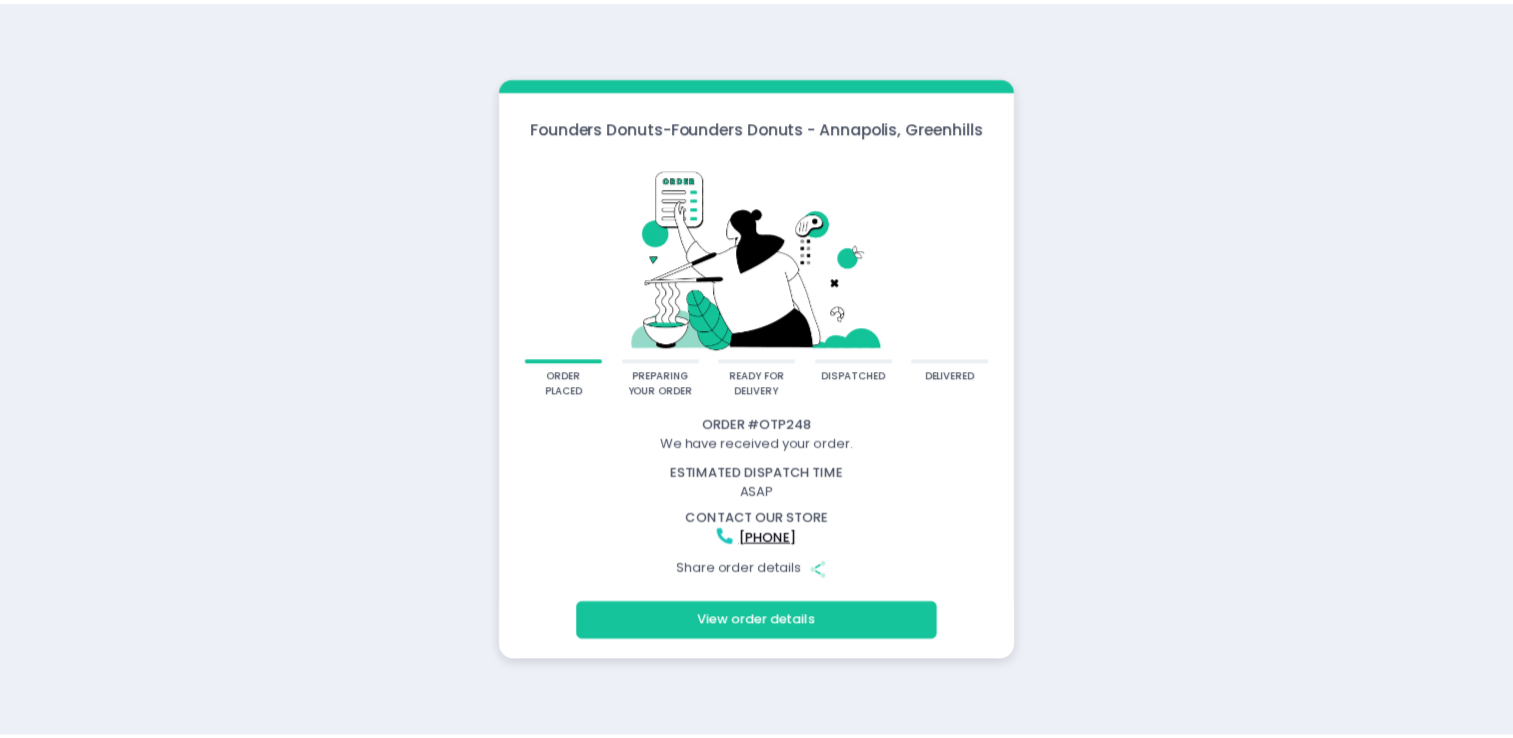 scroll, scrollTop: 0, scrollLeft: 0, axis: both 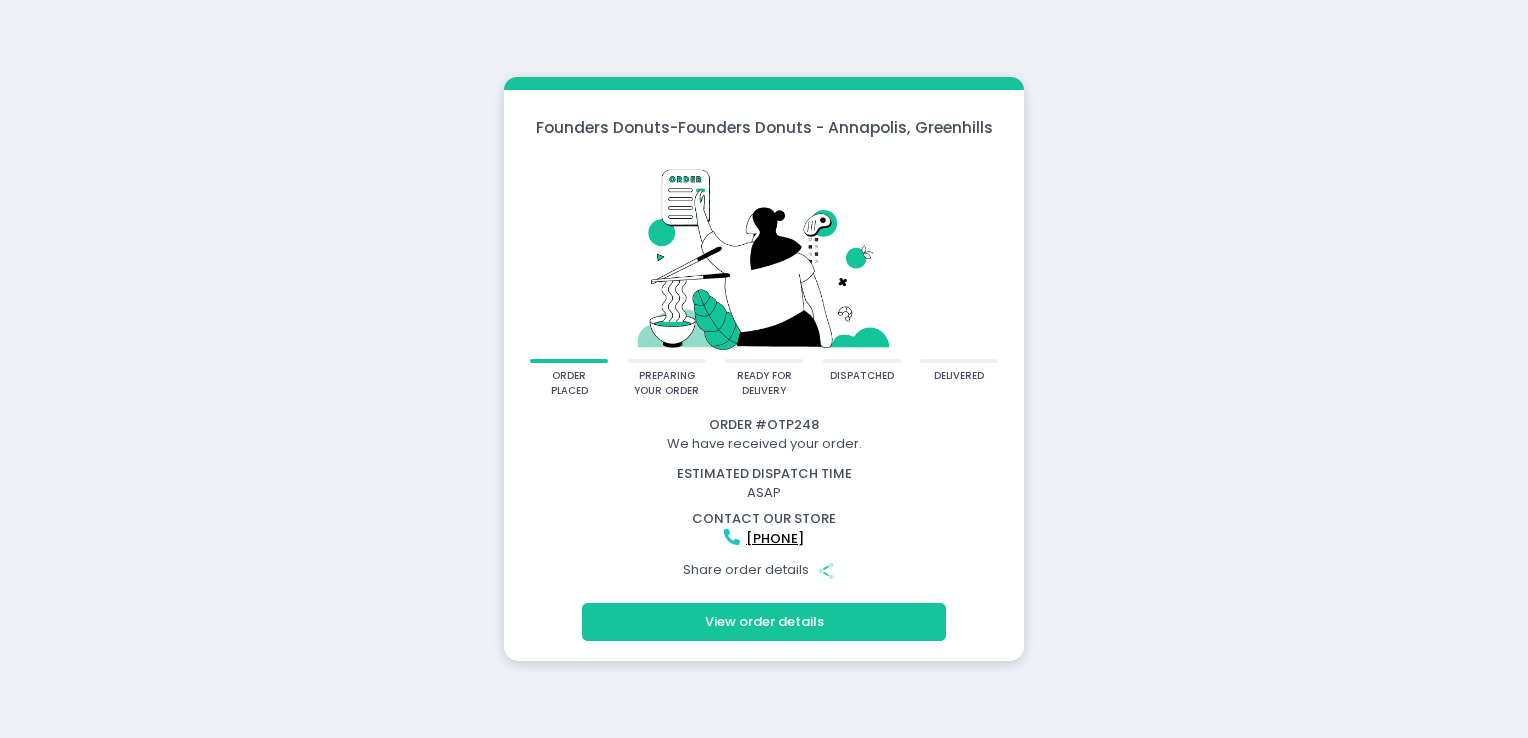 click on "View order details" at bounding box center (764, 622) 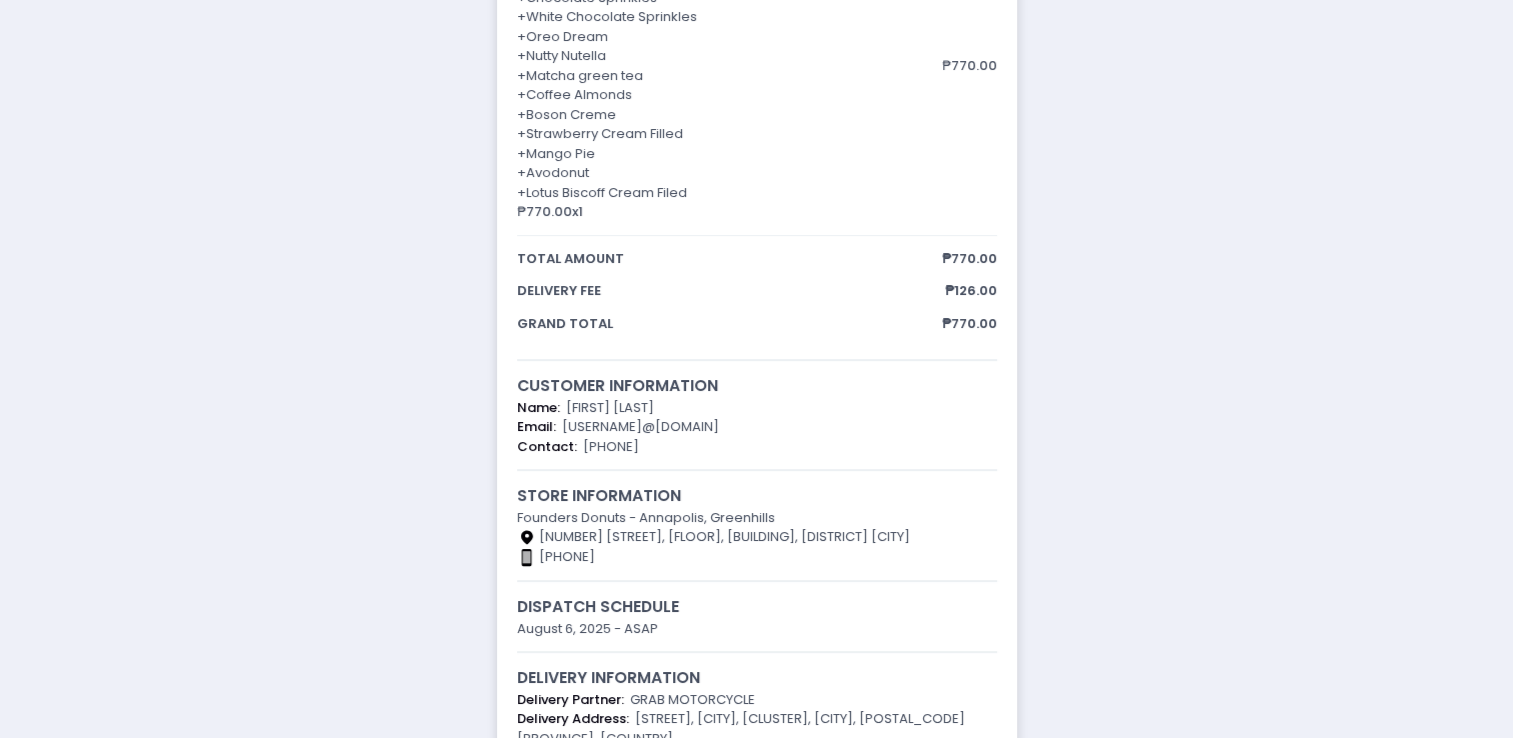 scroll, scrollTop: 462, scrollLeft: 0, axis: vertical 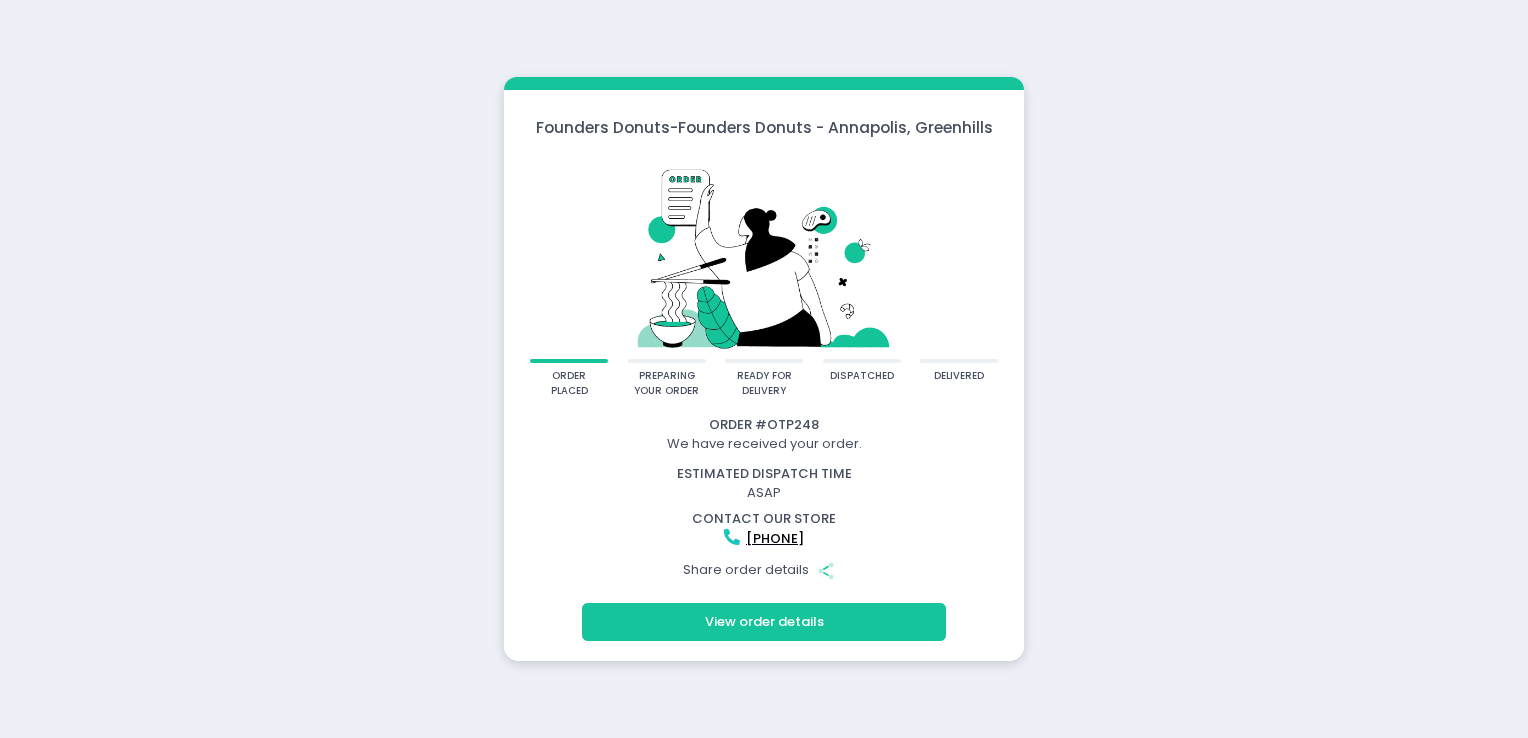 click on "preparing your order" at bounding box center (666, 383) 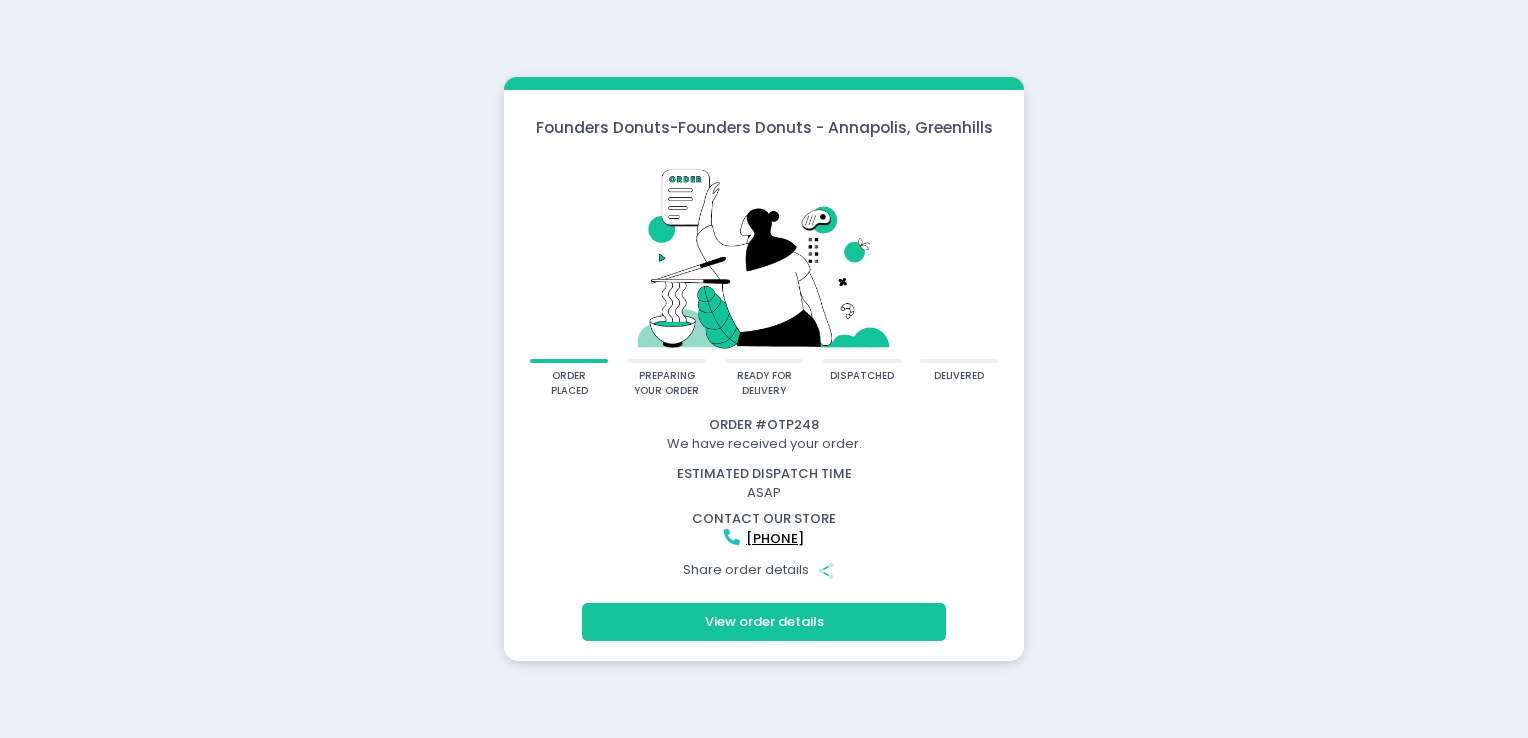 scroll, scrollTop: 0, scrollLeft: 0, axis: both 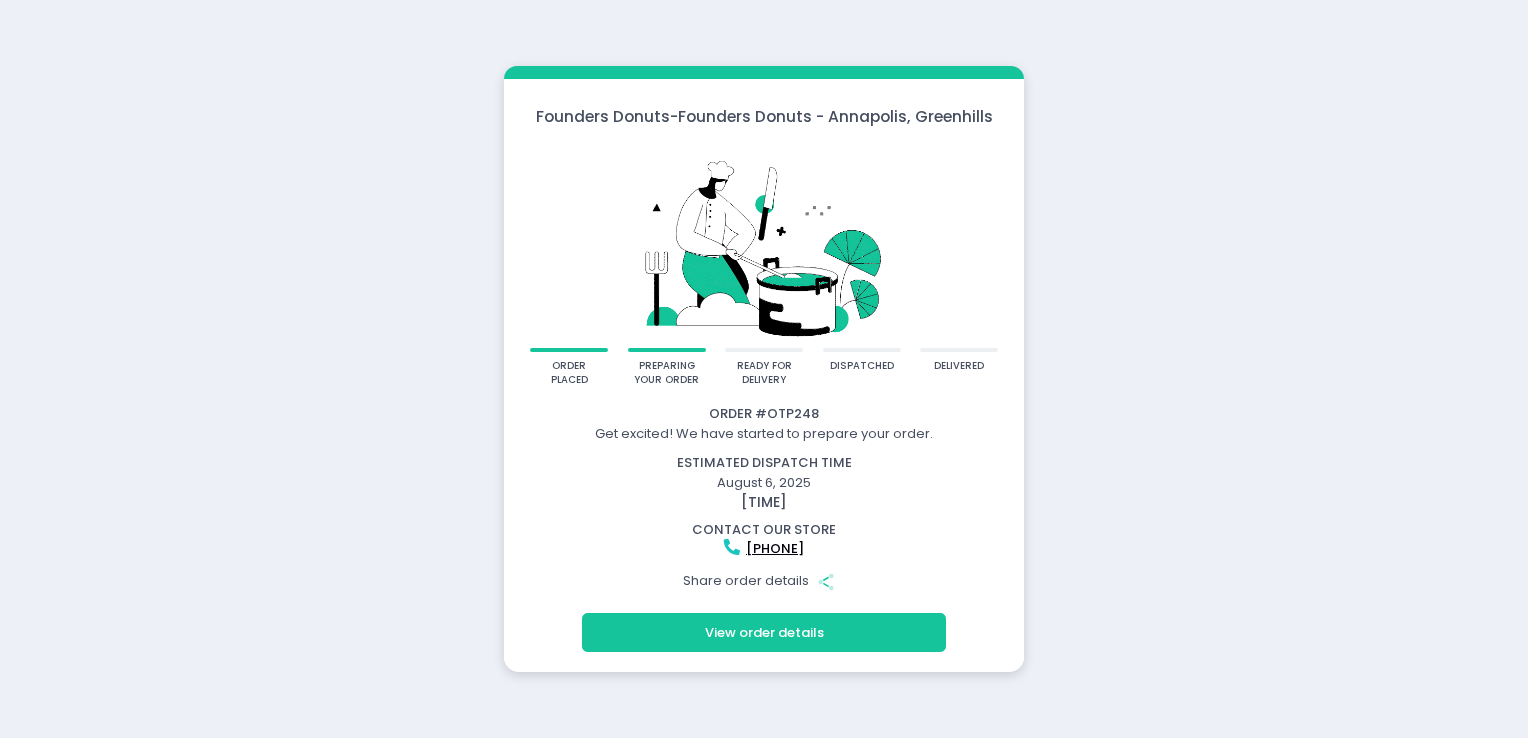click on "Founders Donuts  -  Founders Donuts - Annapolis, Greenhills order placed preparing your order ready for delivery dispatched delivered Order   # OTP248 Get excited! We have started to prepare your order. estimated dispatch time August 6, 2025     5:51 PM     contact our store    09279609955 Share order details   Share Created with Sketch.     View order details" at bounding box center (764, 369) 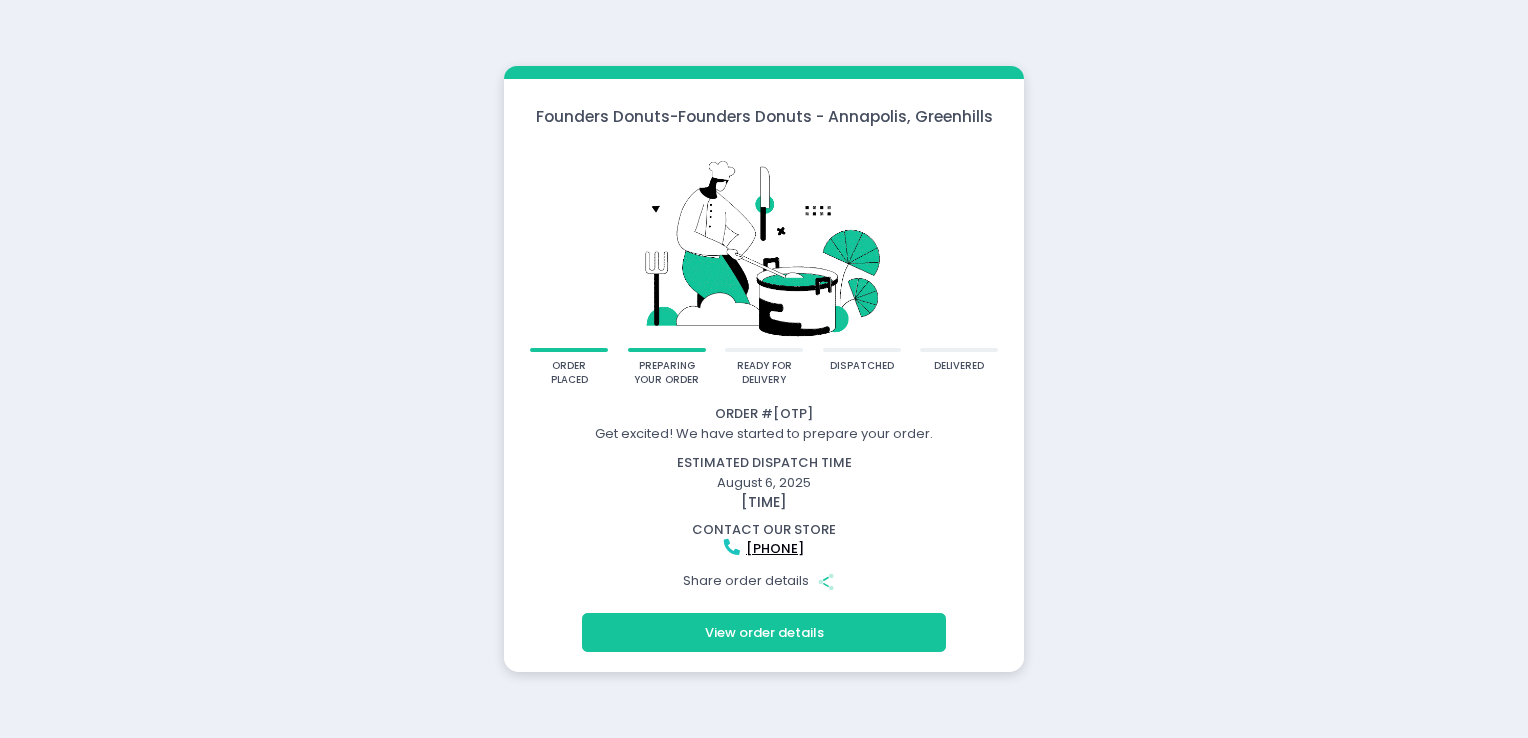 scroll, scrollTop: 0, scrollLeft: 0, axis: both 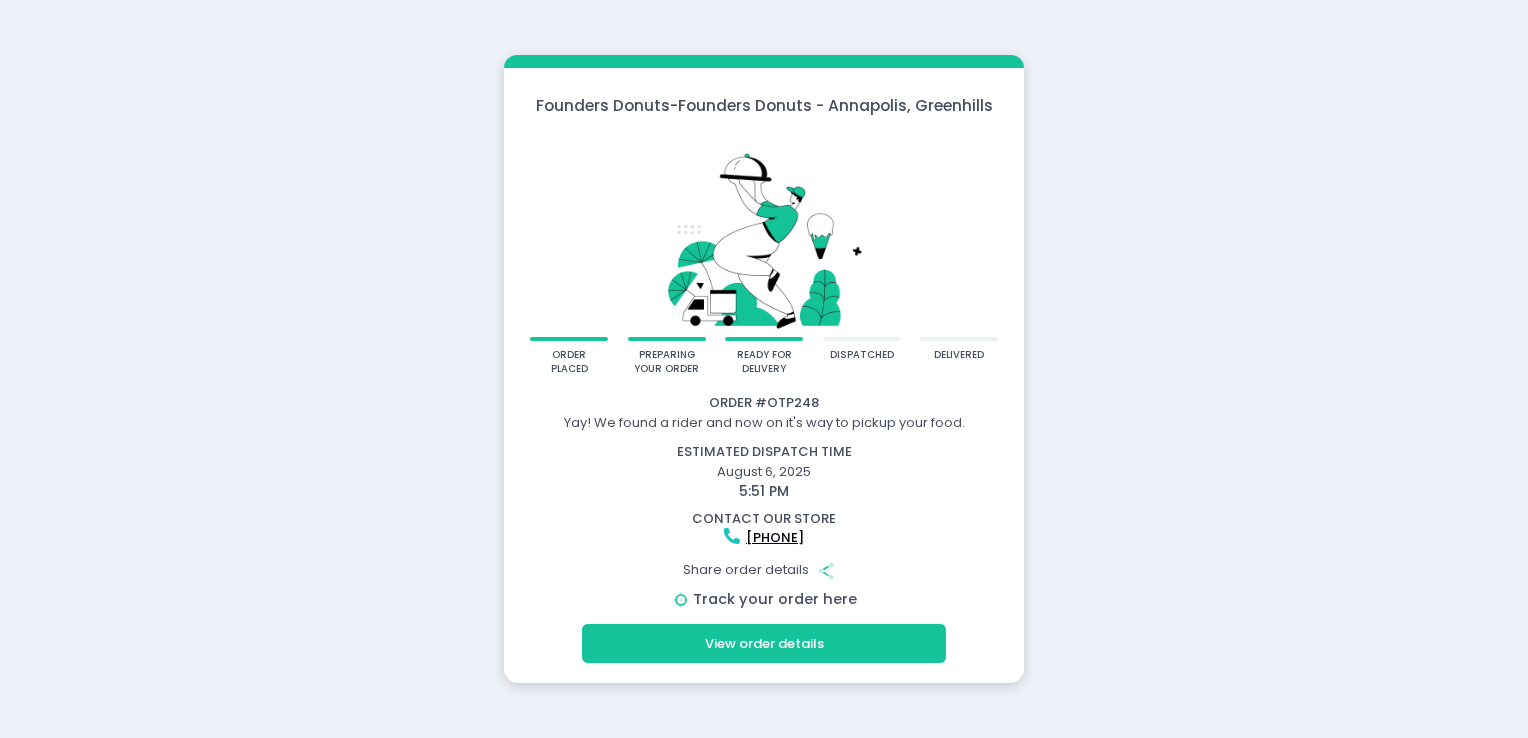 click on "Track your order here" at bounding box center [775, 599] 